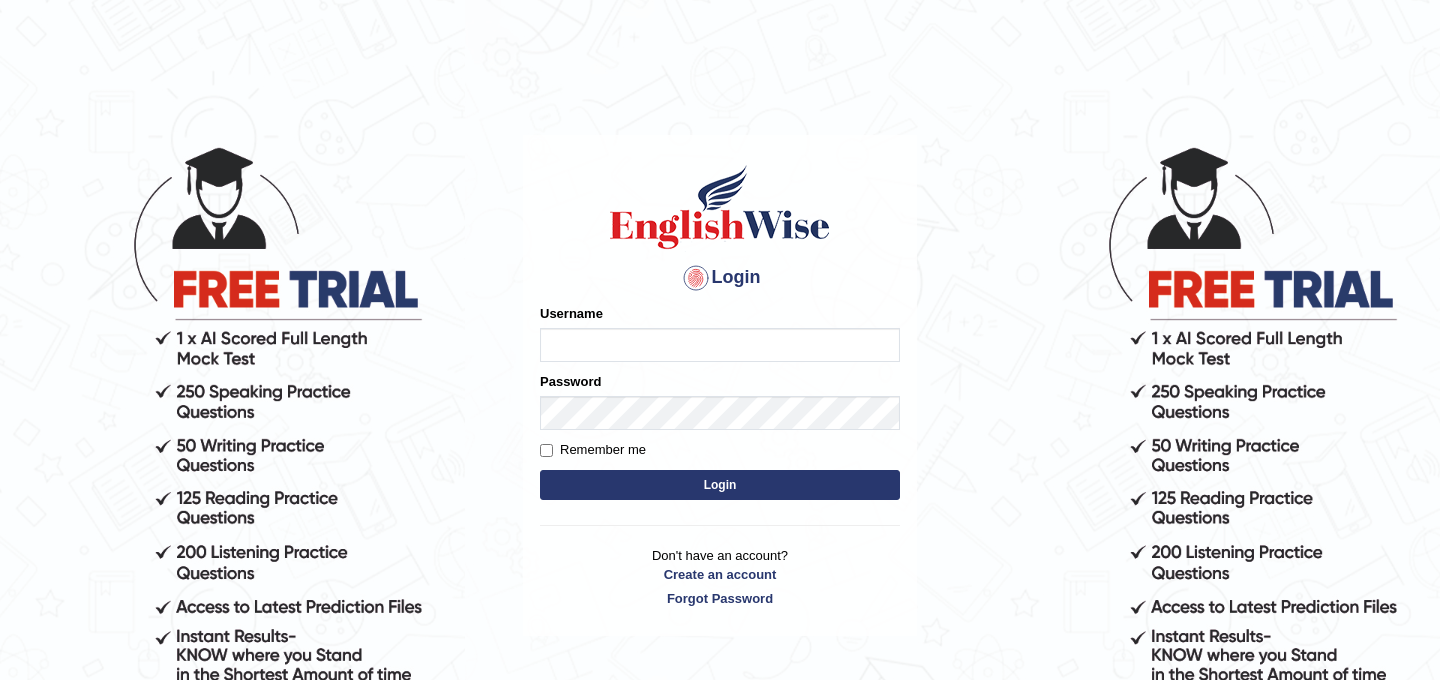 scroll, scrollTop: 0, scrollLeft: 0, axis: both 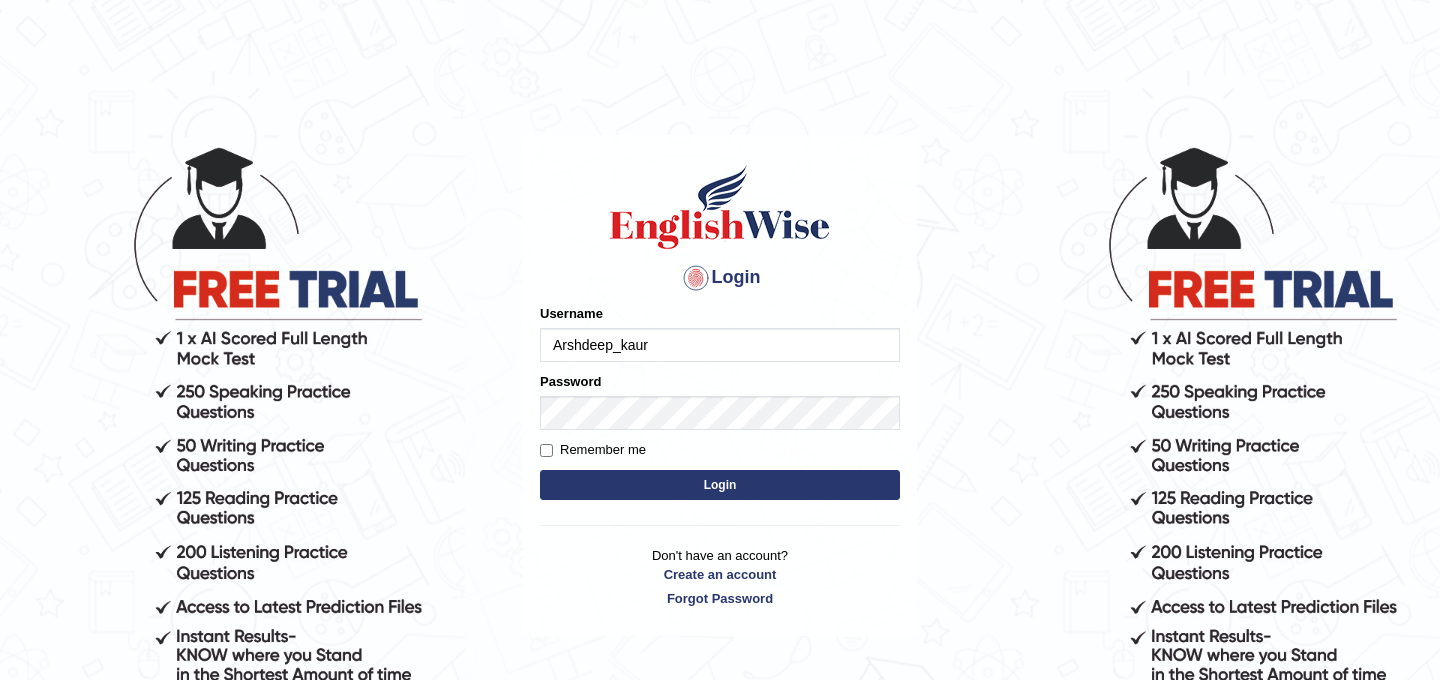 click on "Login" at bounding box center (720, 485) 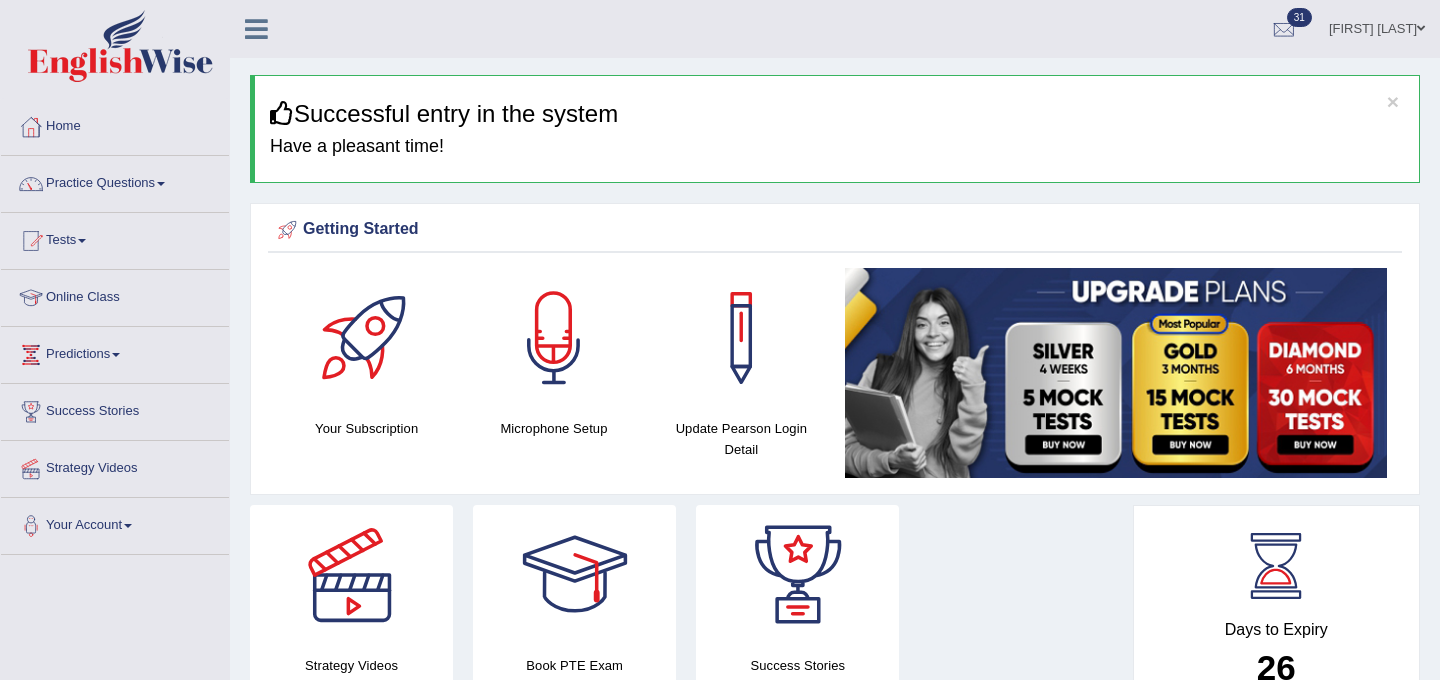 scroll, scrollTop: 0, scrollLeft: 0, axis: both 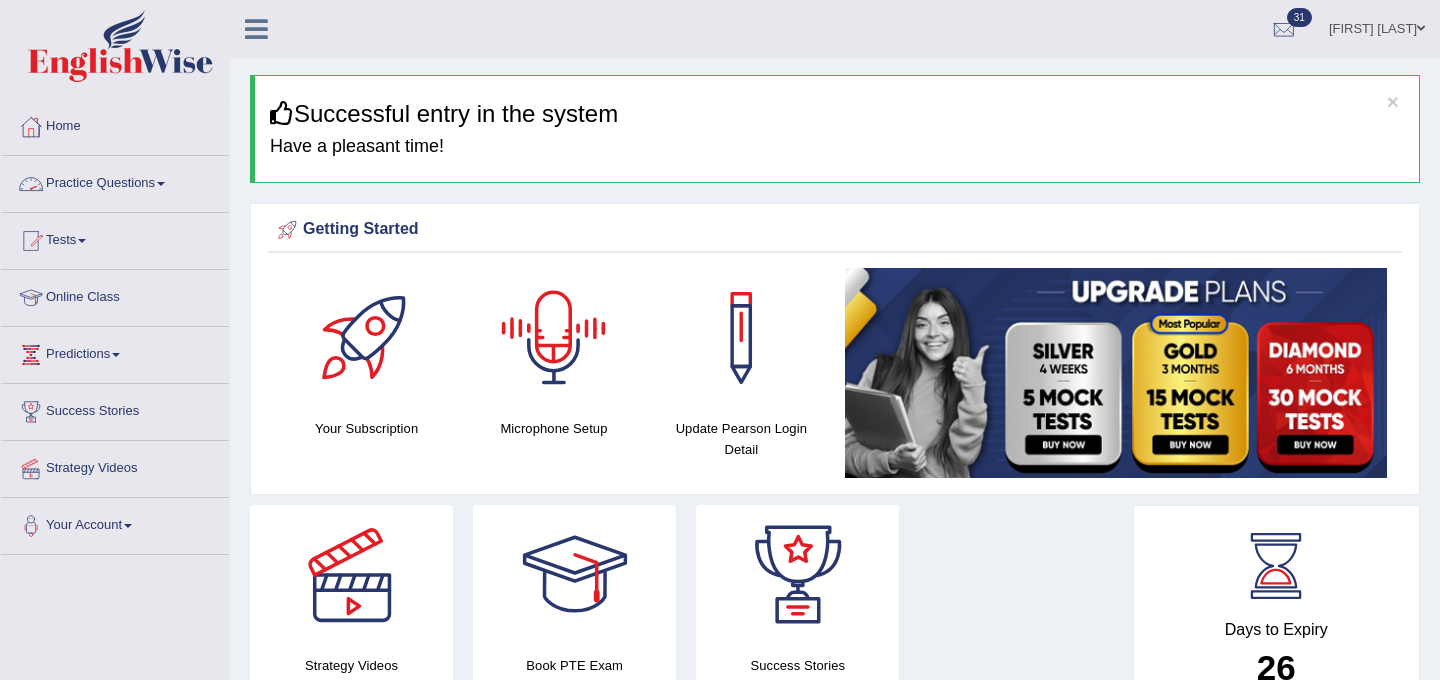 click on "Practice Questions" at bounding box center [115, 181] 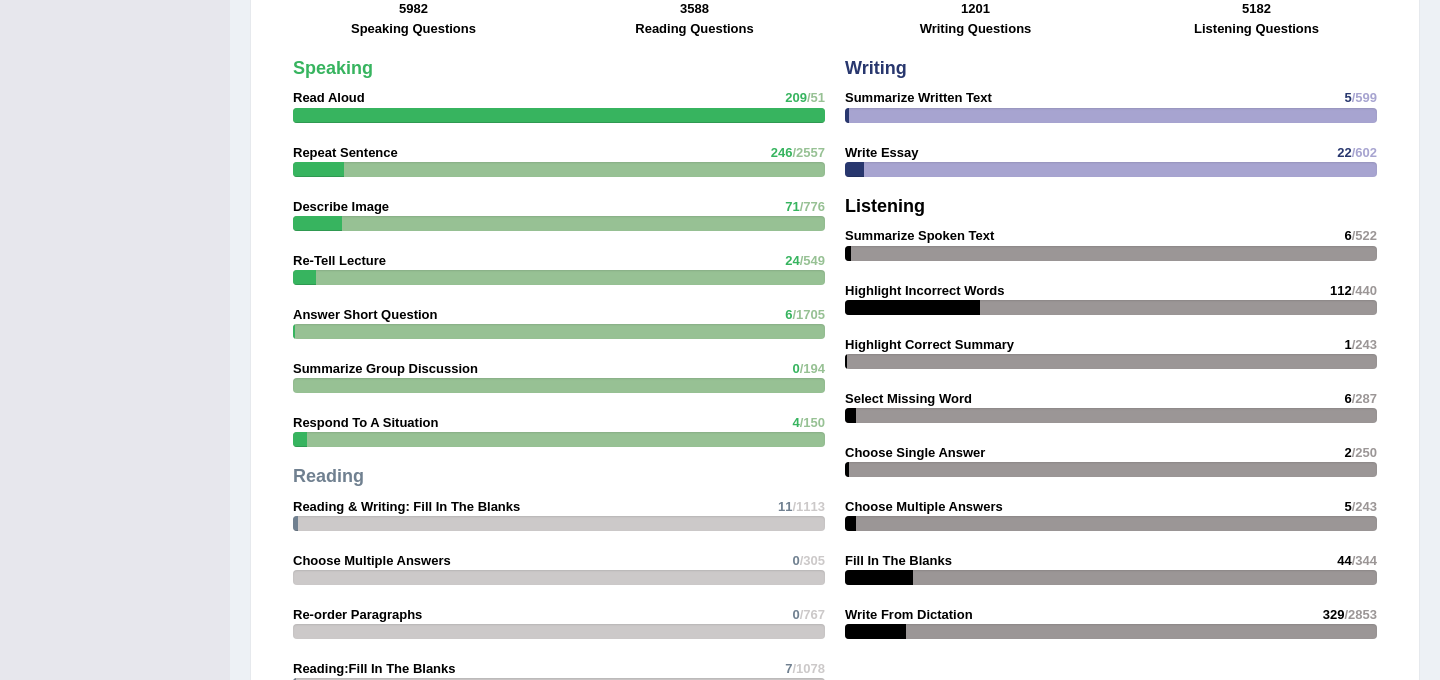 scroll, scrollTop: 1770, scrollLeft: 0, axis: vertical 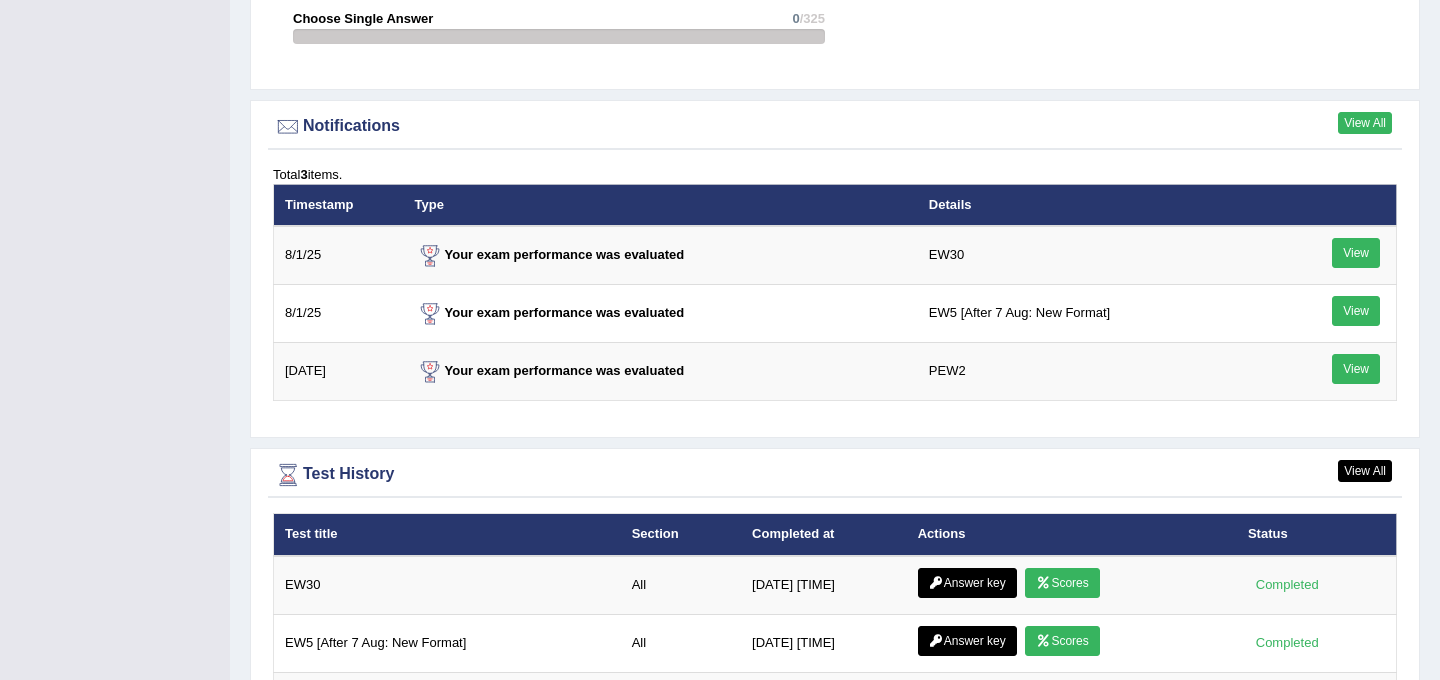 click on "View All" at bounding box center (1365, 123) 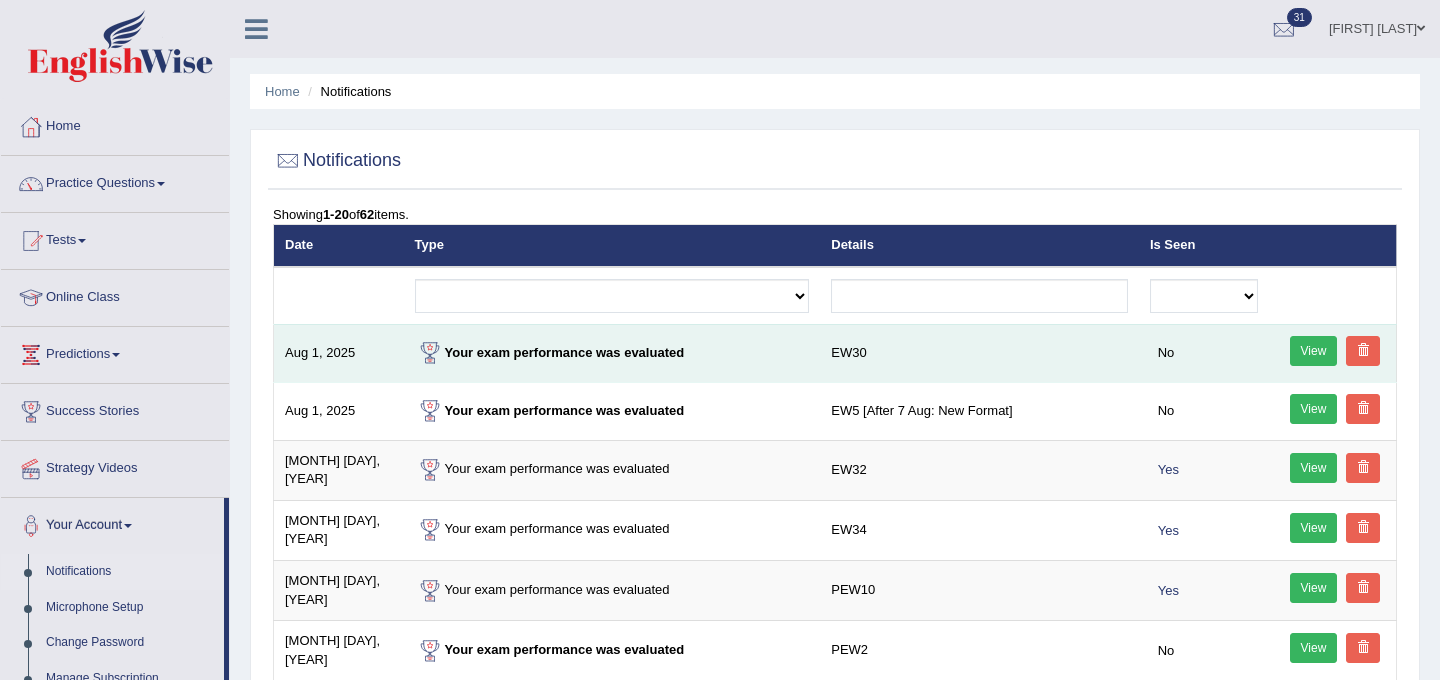 scroll, scrollTop: 0, scrollLeft: 0, axis: both 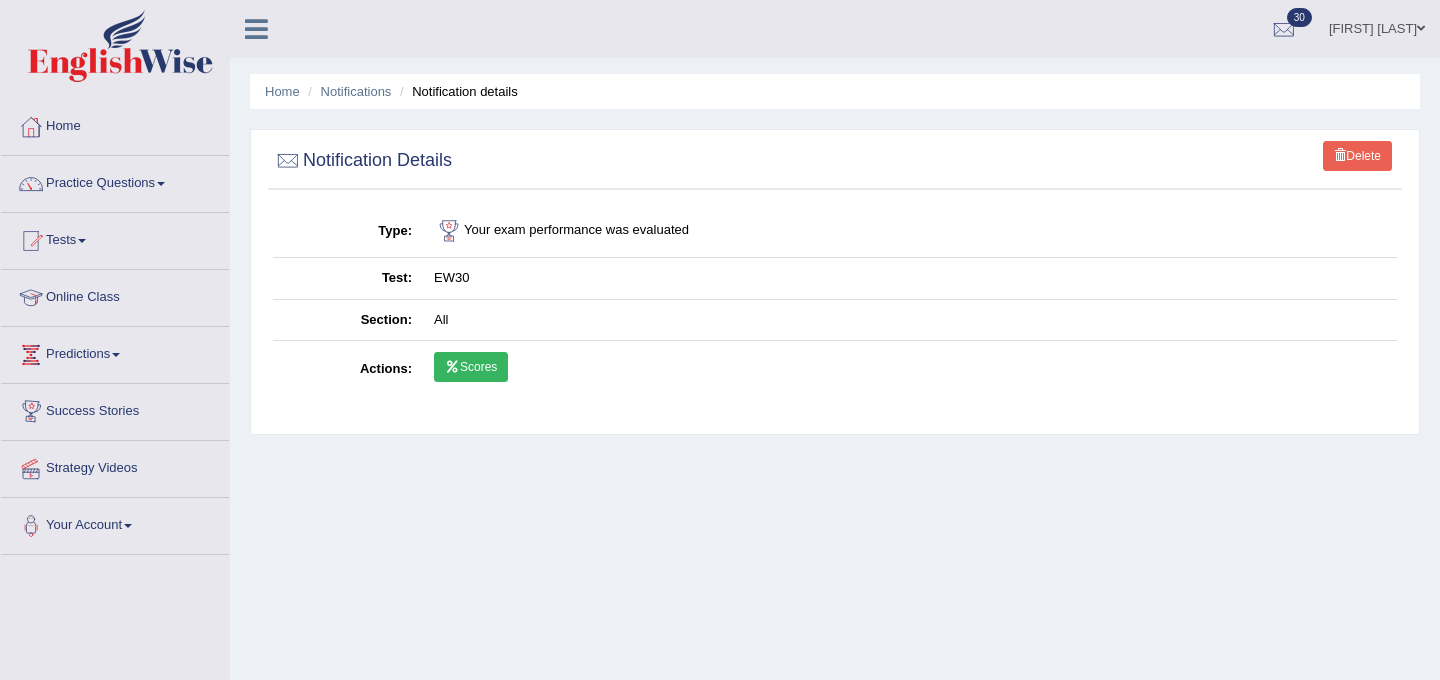 click on "Scores" at bounding box center (471, 367) 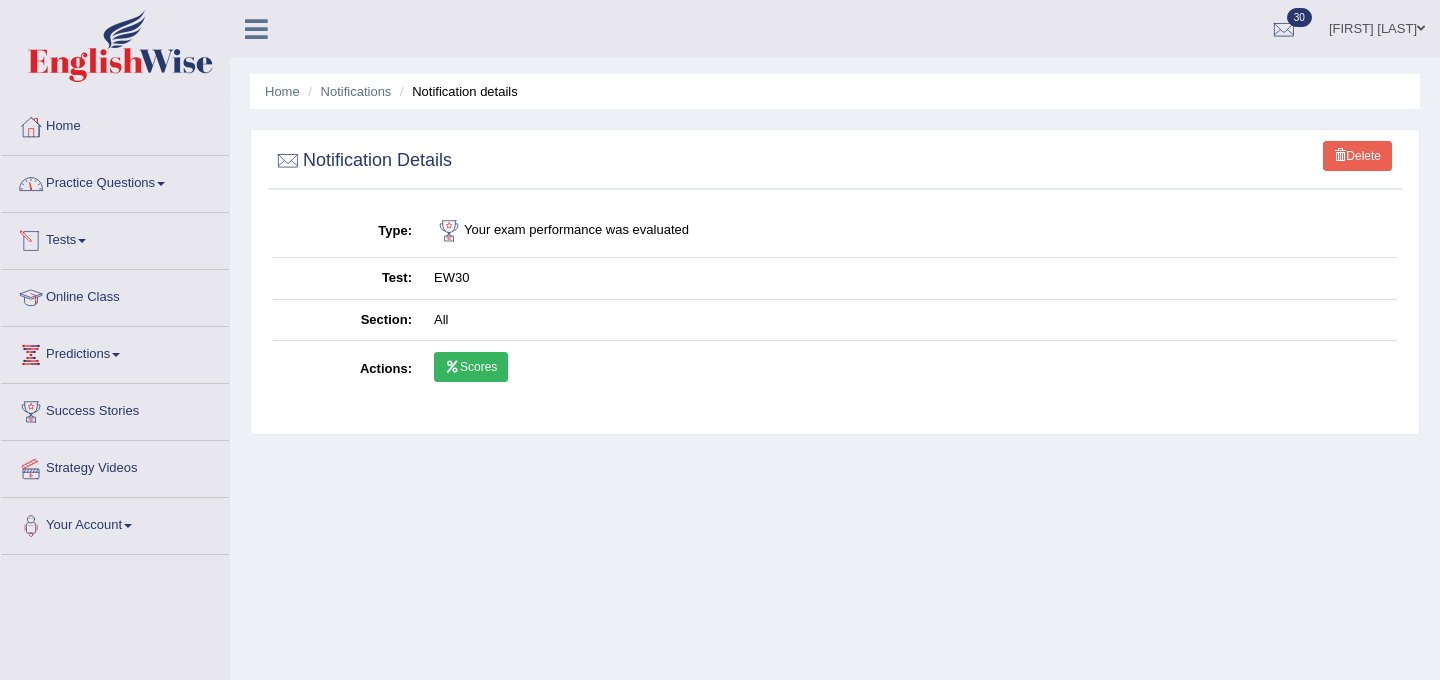 click on "Tests" at bounding box center [115, 238] 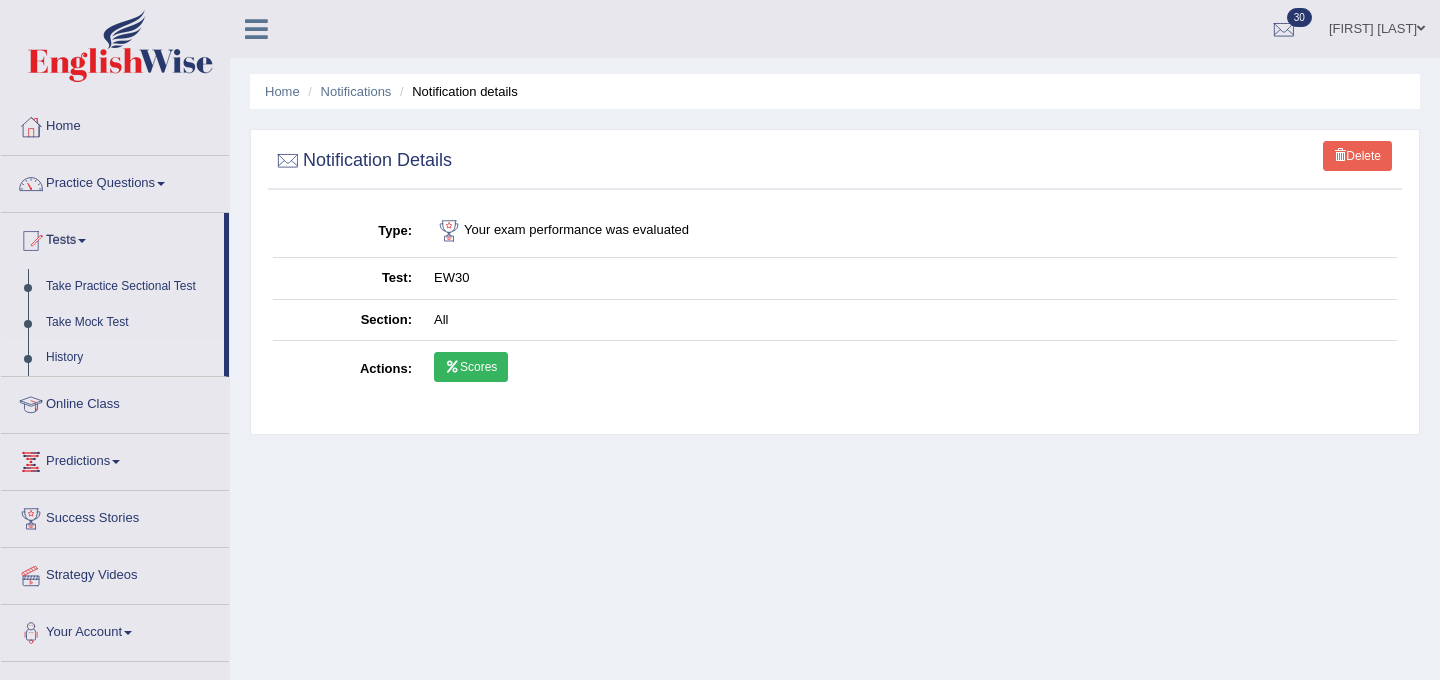 click on "History" at bounding box center [130, 358] 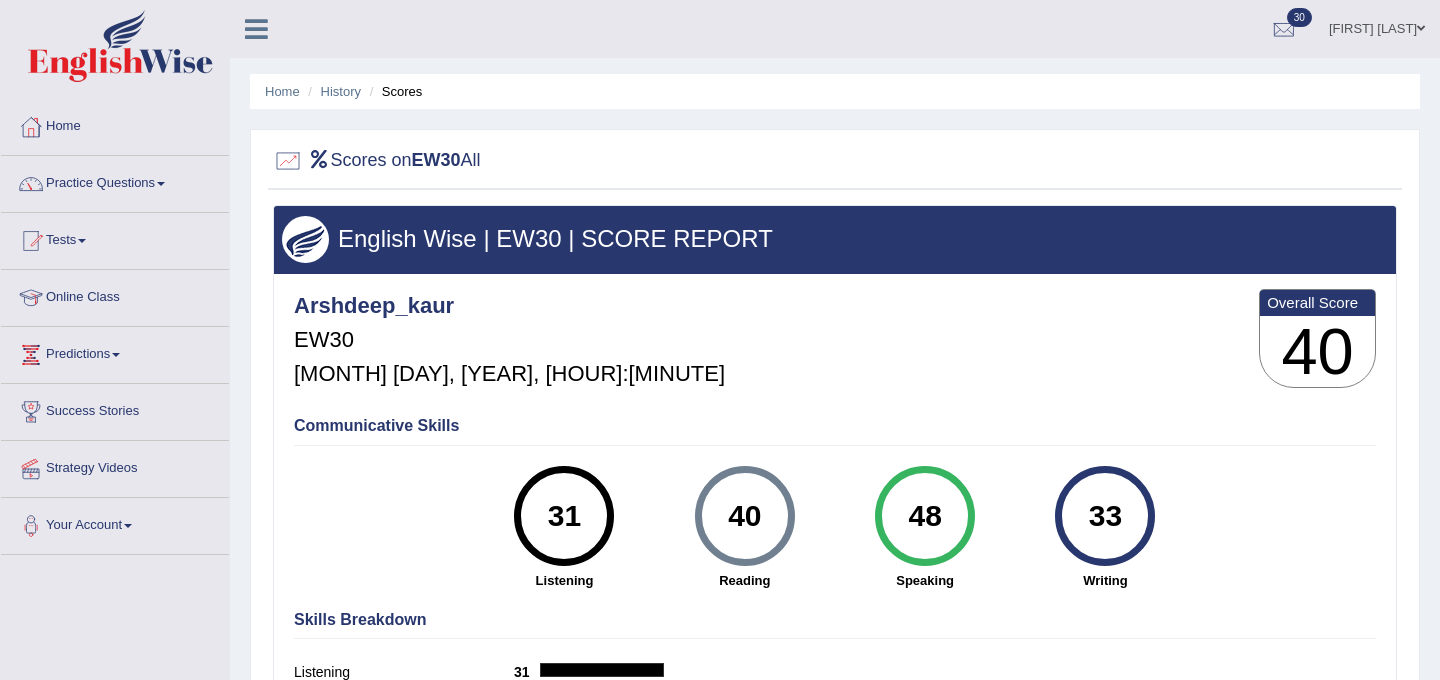 scroll, scrollTop: 58, scrollLeft: 0, axis: vertical 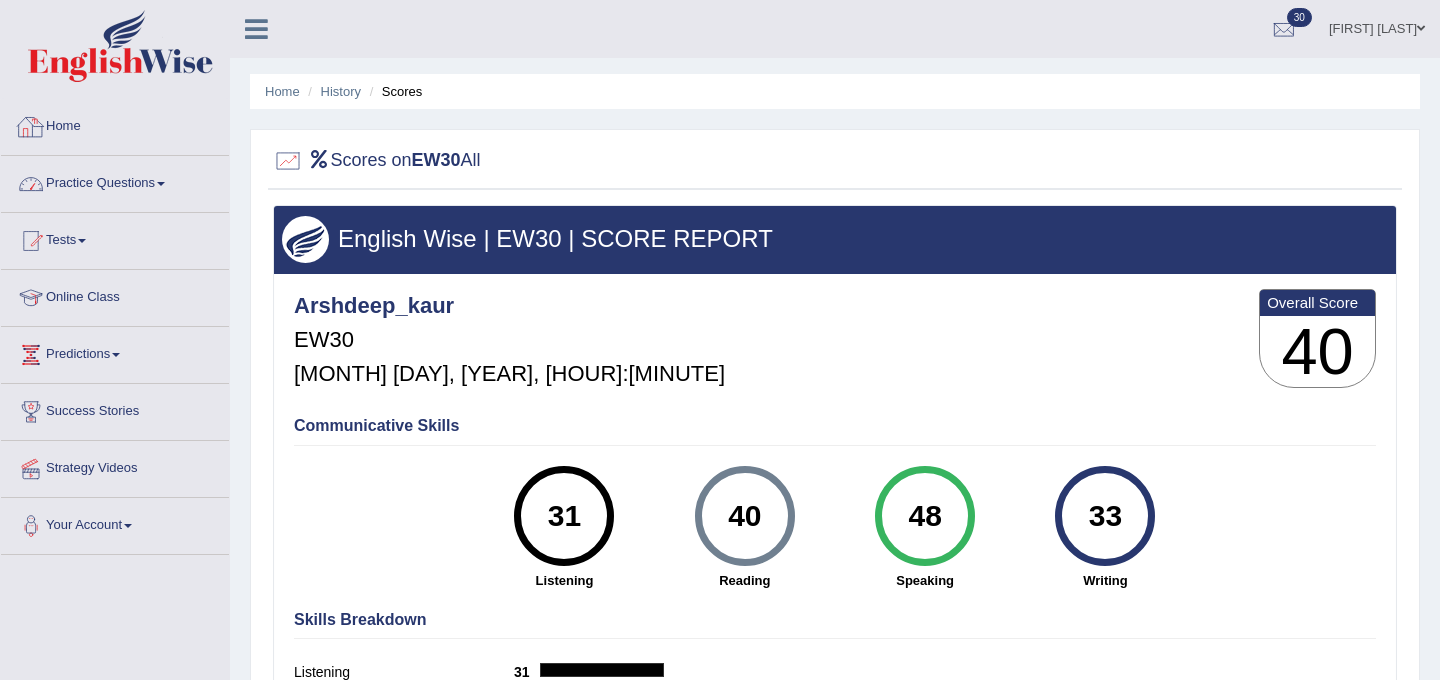 click on "Practice Questions" at bounding box center (115, 181) 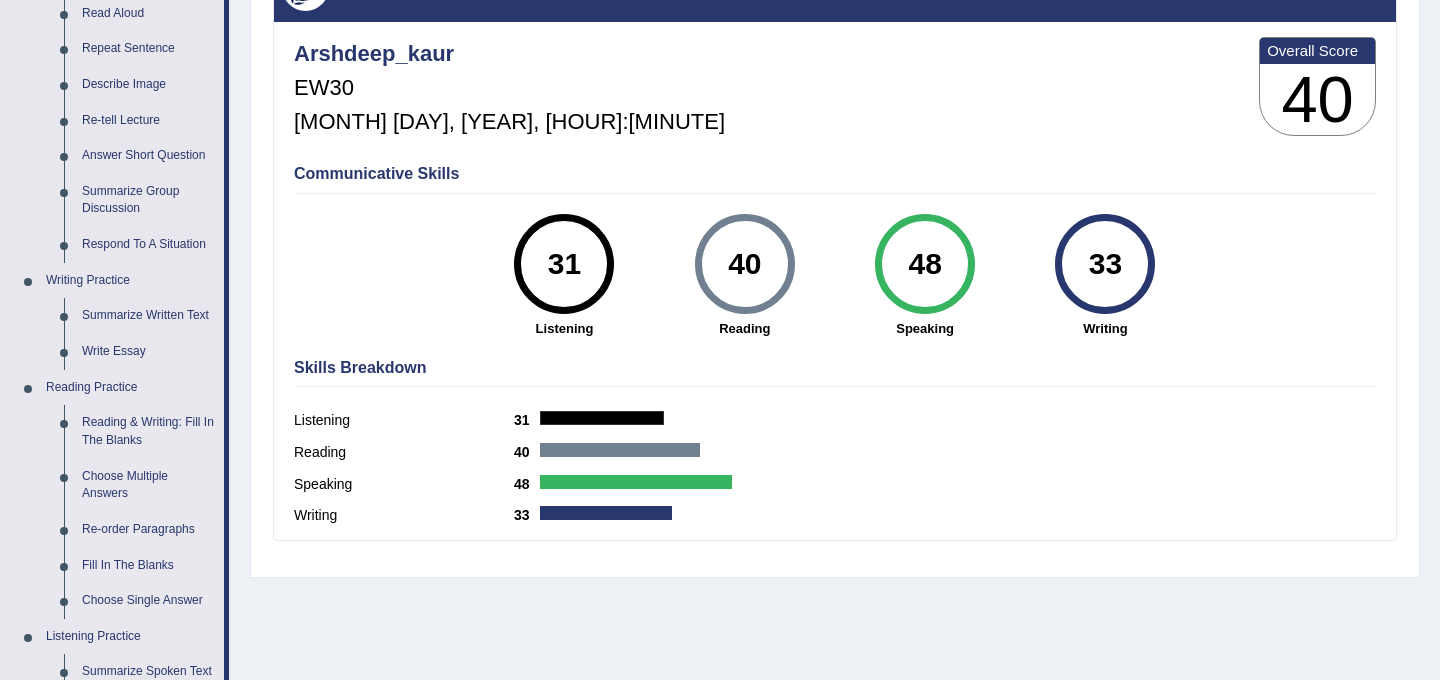 scroll, scrollTop: 271, scrollLeft: 0, axis: vertical 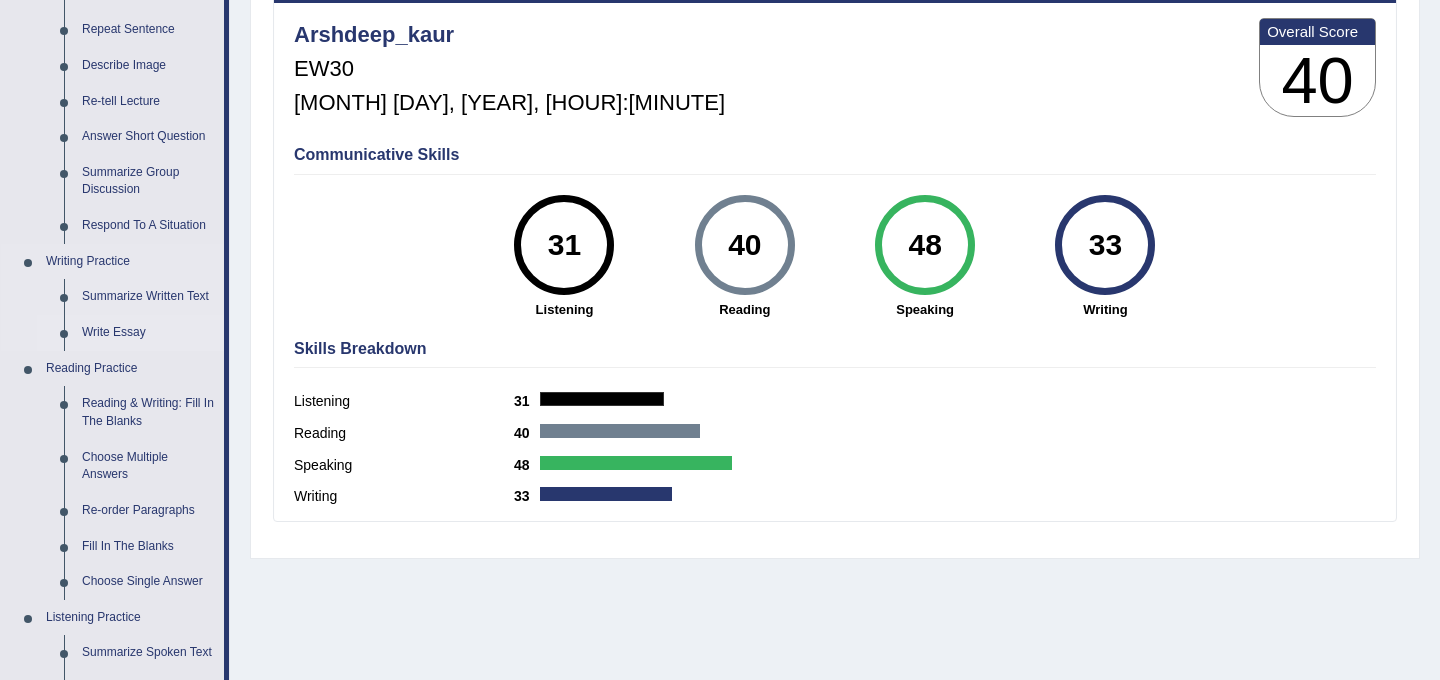 click on "Write Essay" at bounding box center [148, 333] 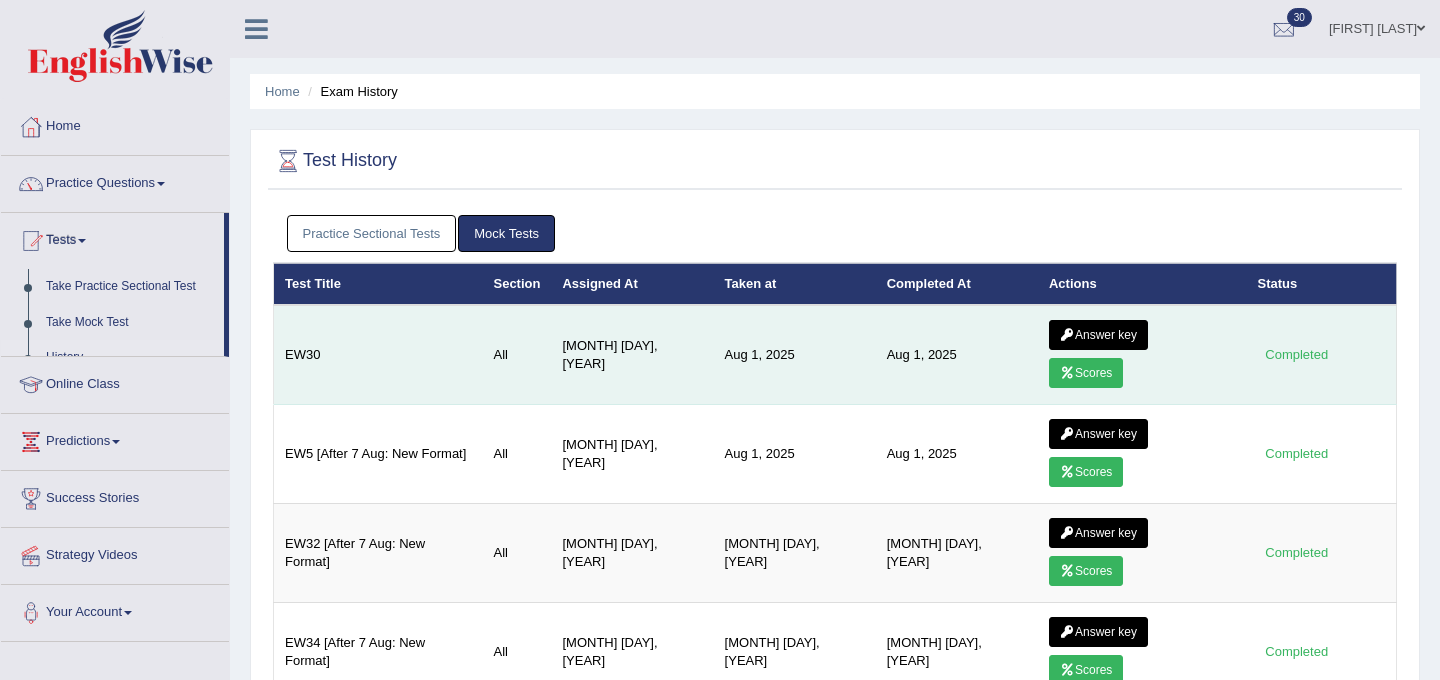 scroll, scrollTop: 0, scrollLeft: 0, axis: both 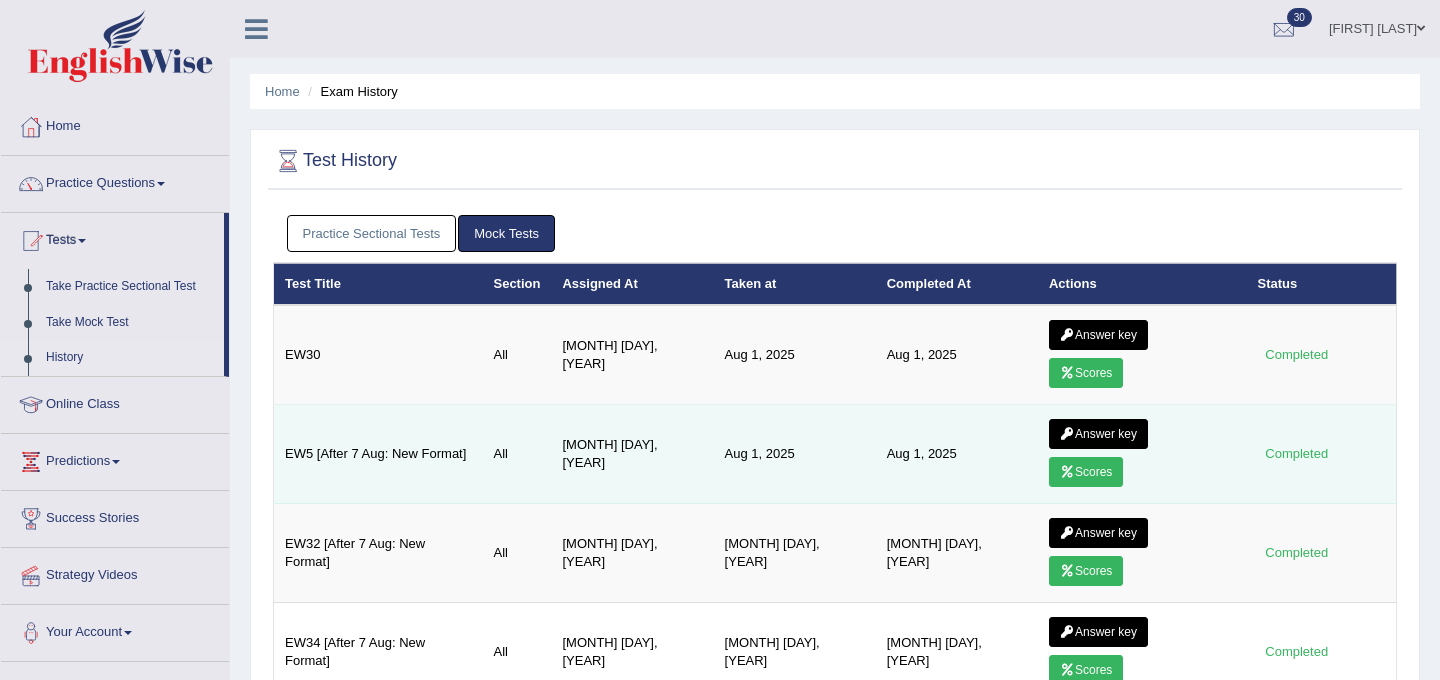 click at bounding box center [1067, 472] 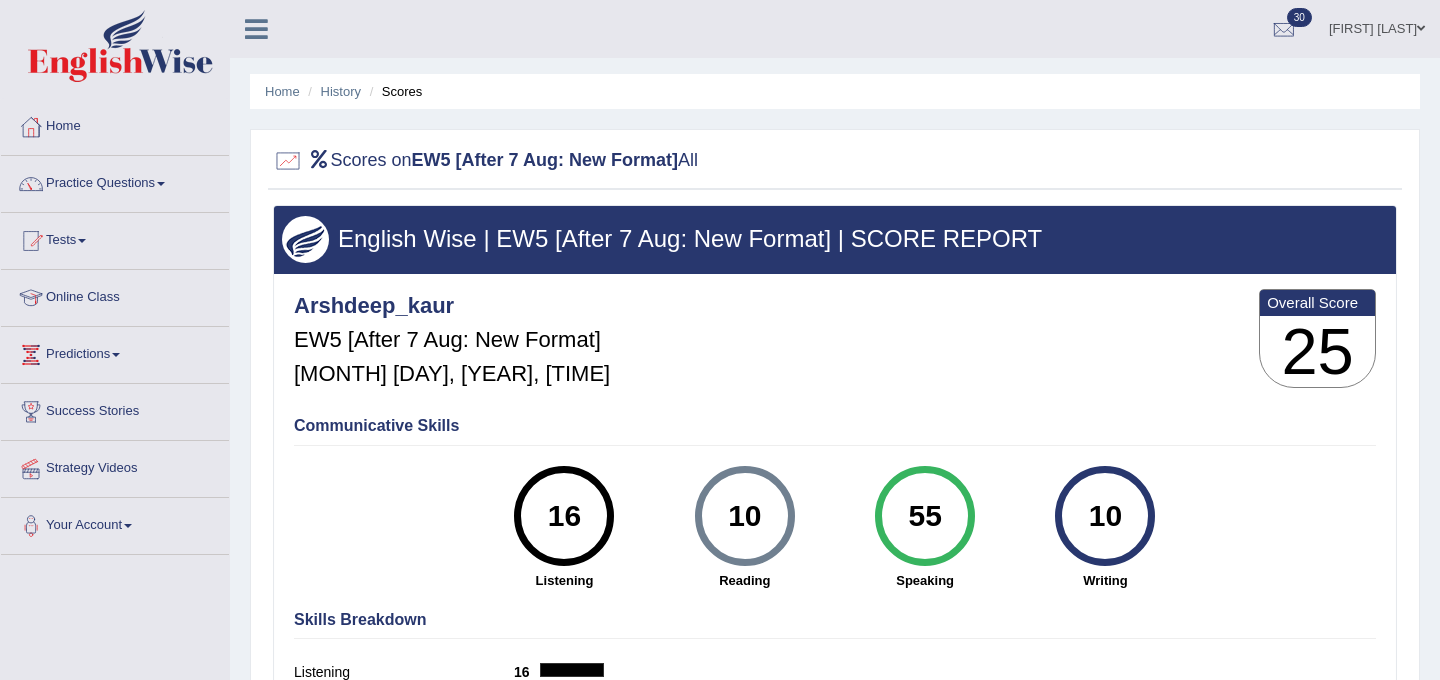 scroll, scrollTop: 0, scrollLeft: 0, axis: both 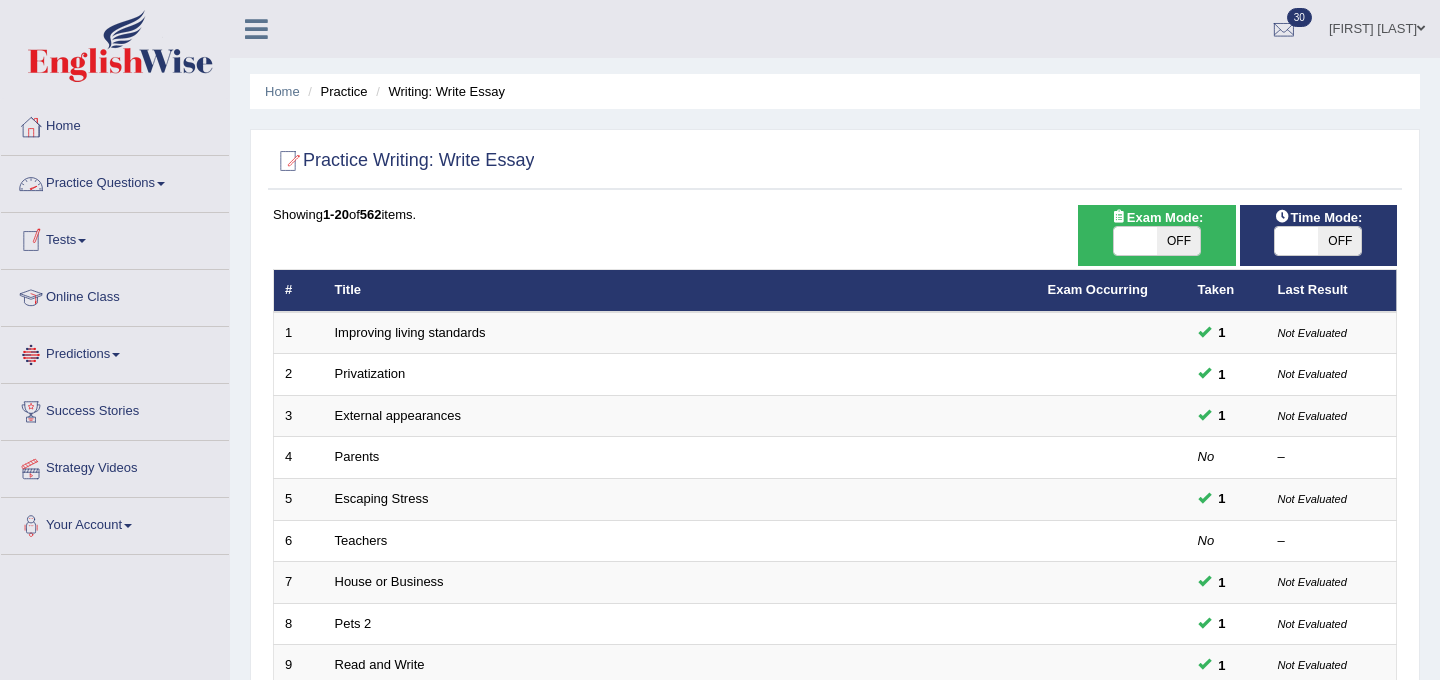 click on "Practice Questions" at bounding box center (115, 181) 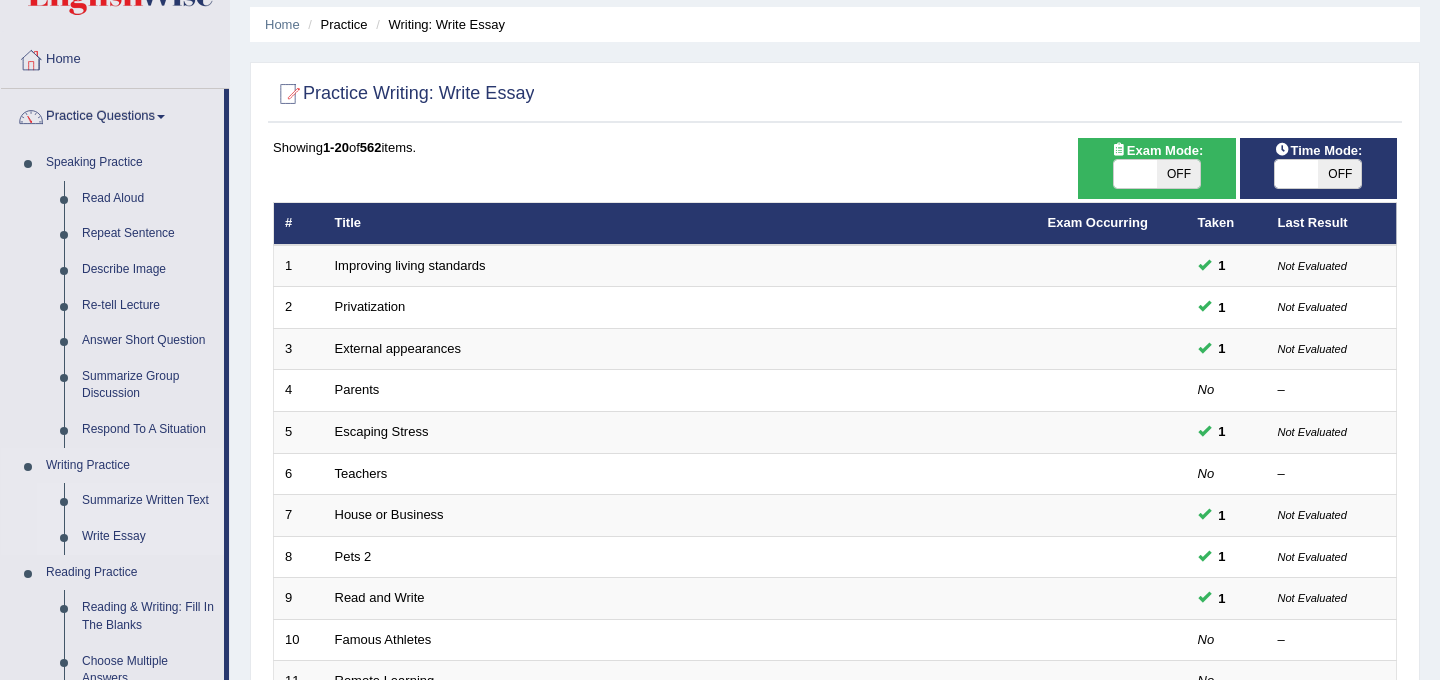 scroll, scrollTop: 91, scrollLeft: 0, axis: vertical 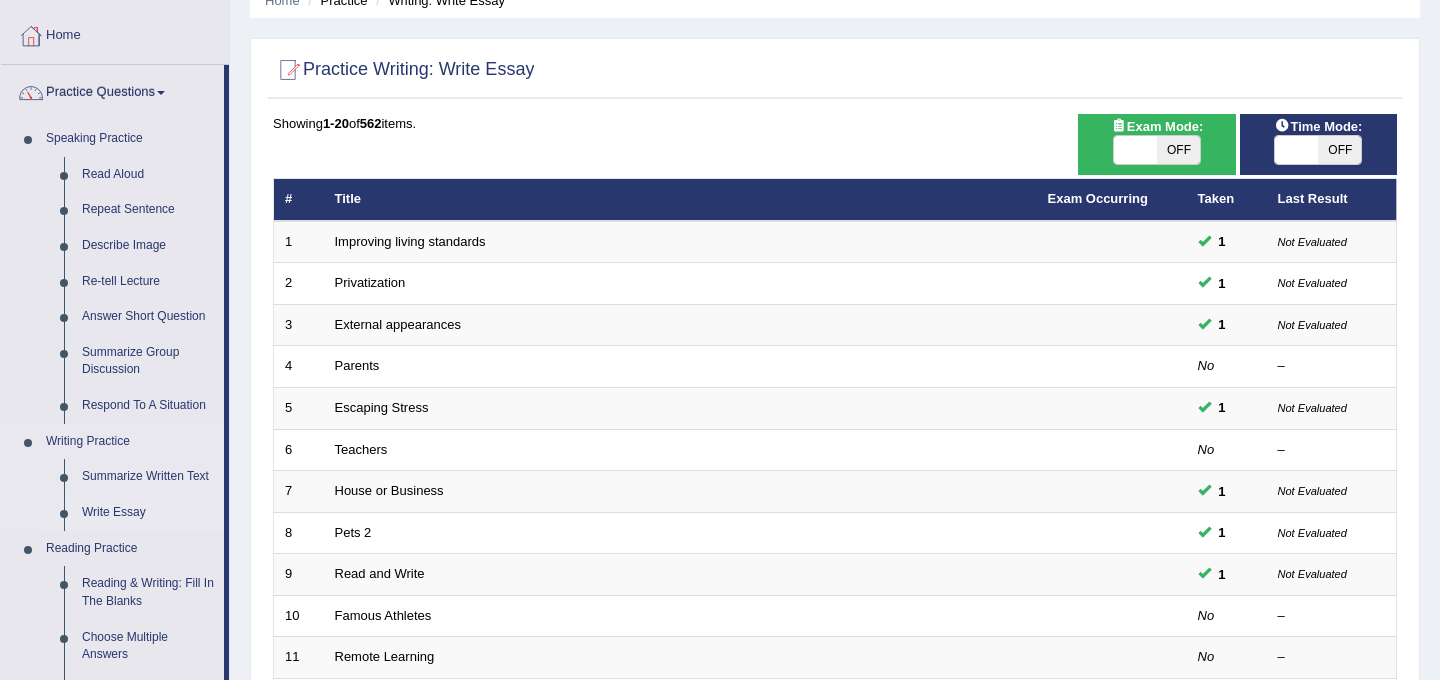 click on "Write Essay" at bounding box center [148, 513] 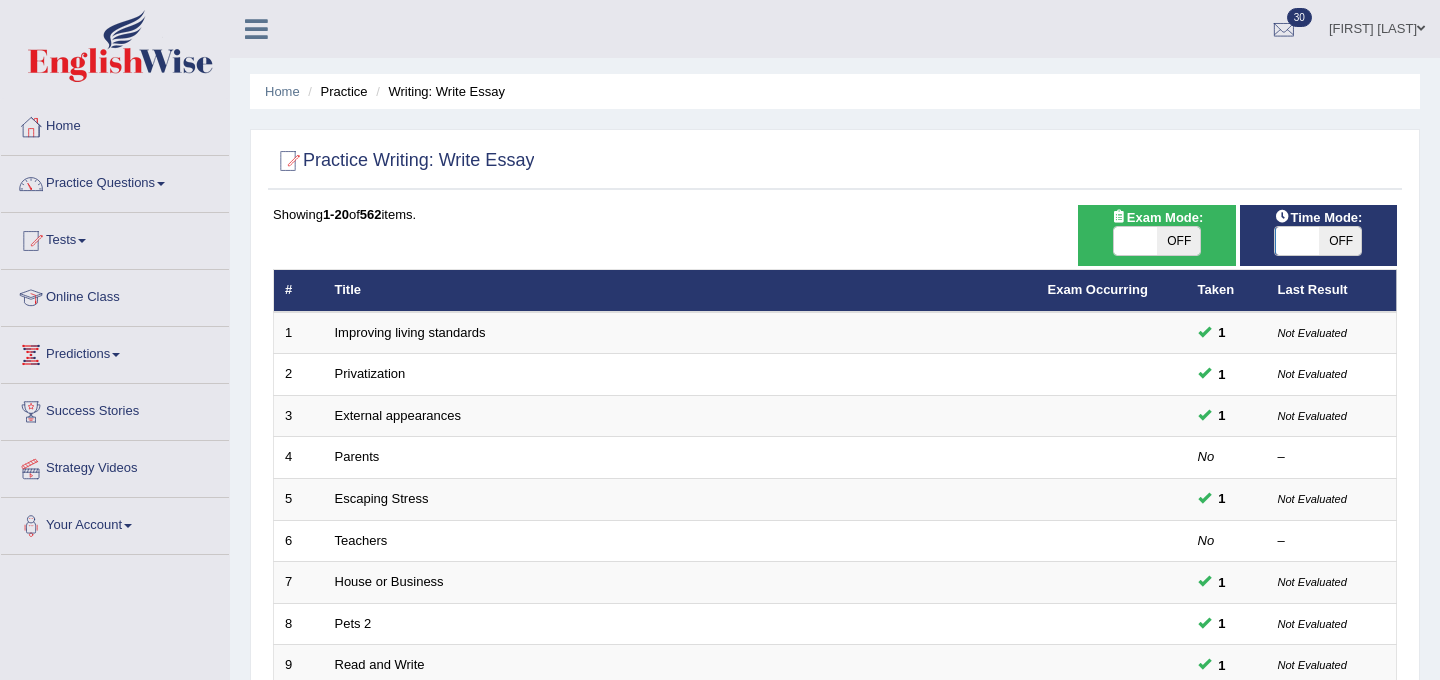 scroll, scrollTop: 0, scrollLeft: 0, axis: both 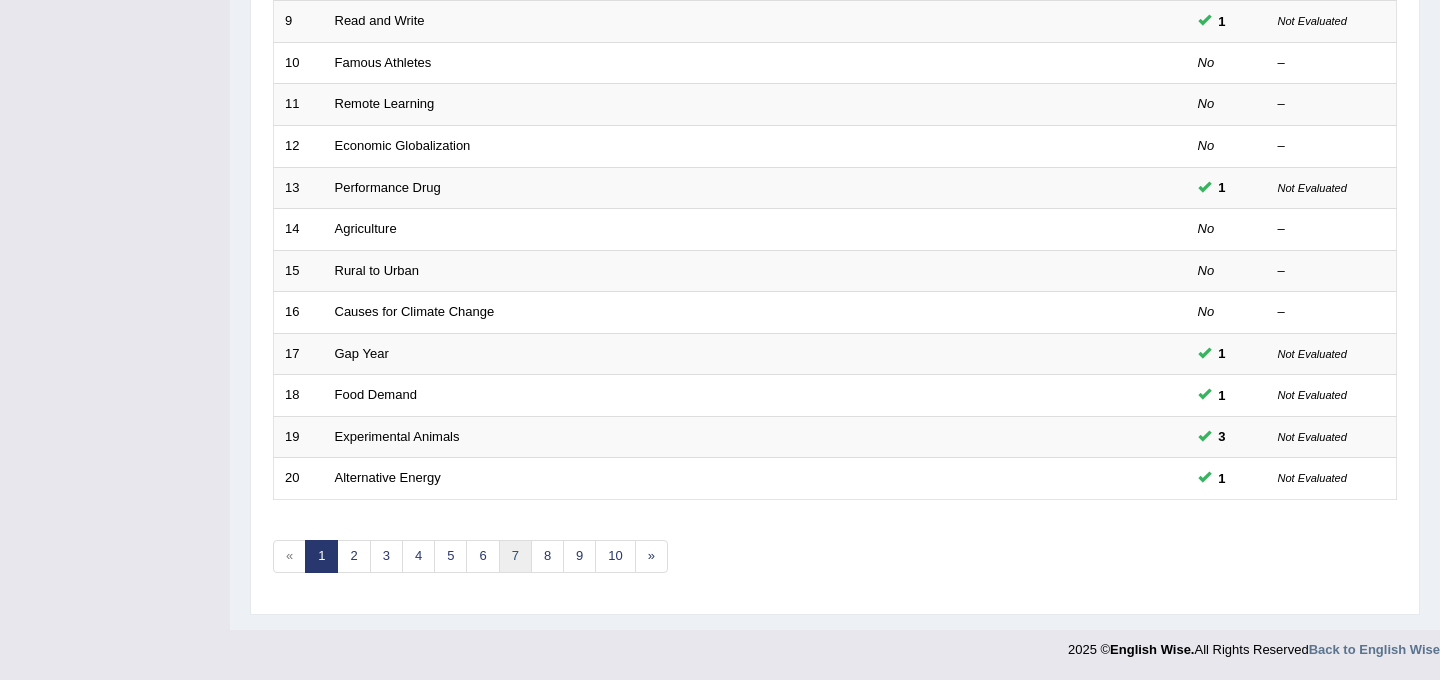 click on "7" at bounding box center [515, 556] 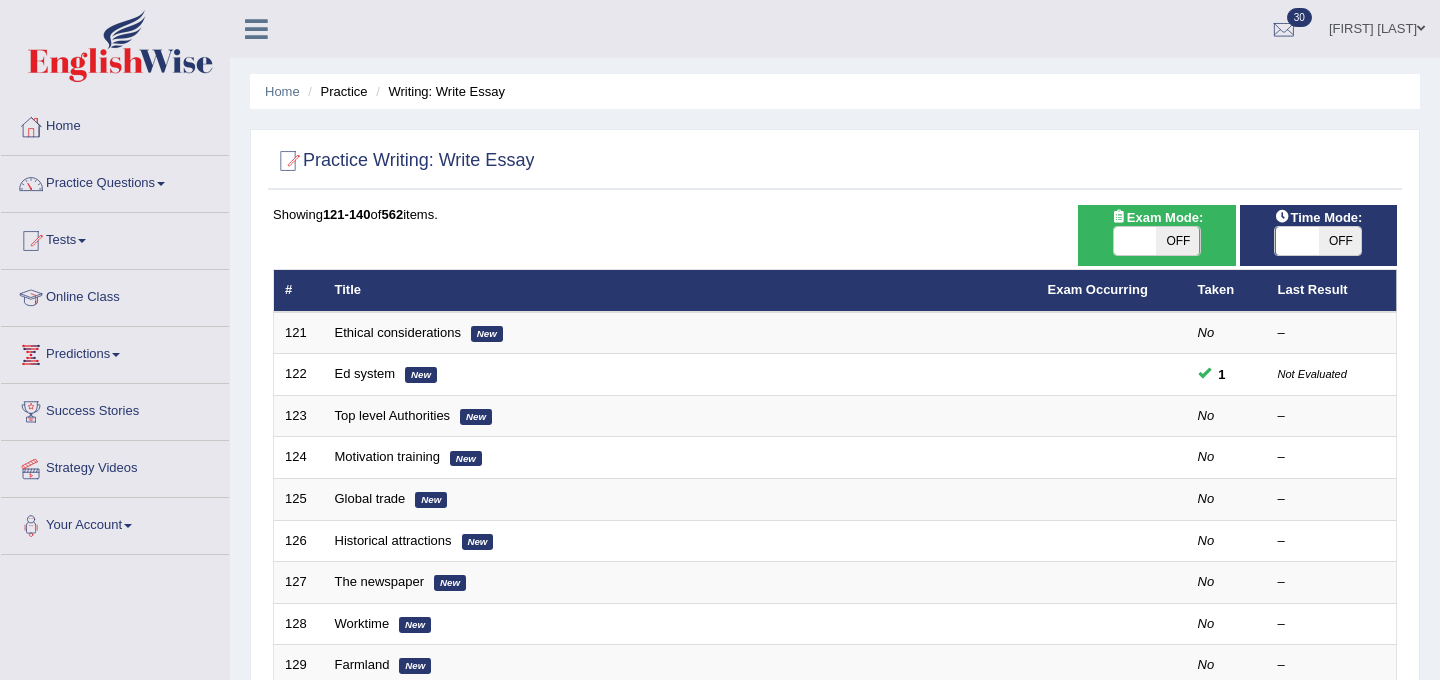 scroll, scrollTop: 0, scrollLeft: 0, axis: both 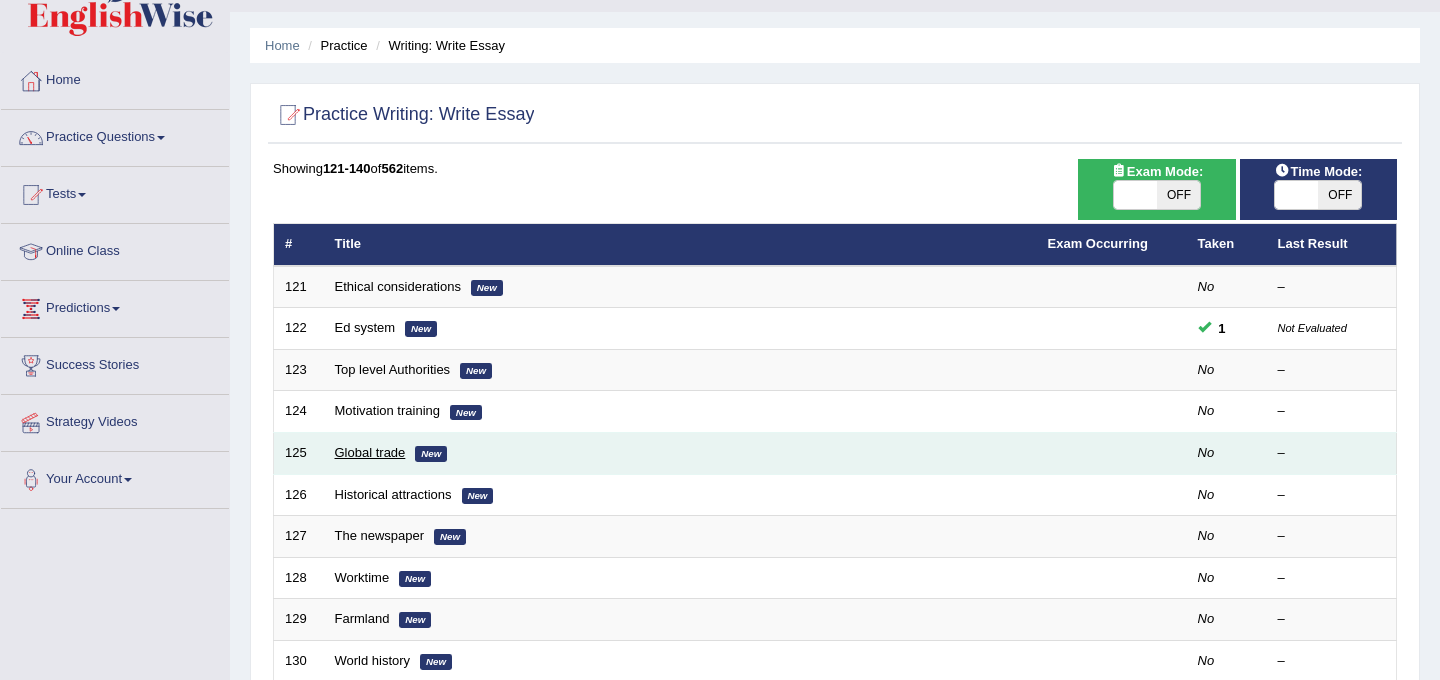 click on "Global trade" at bounding box center [370, 452] 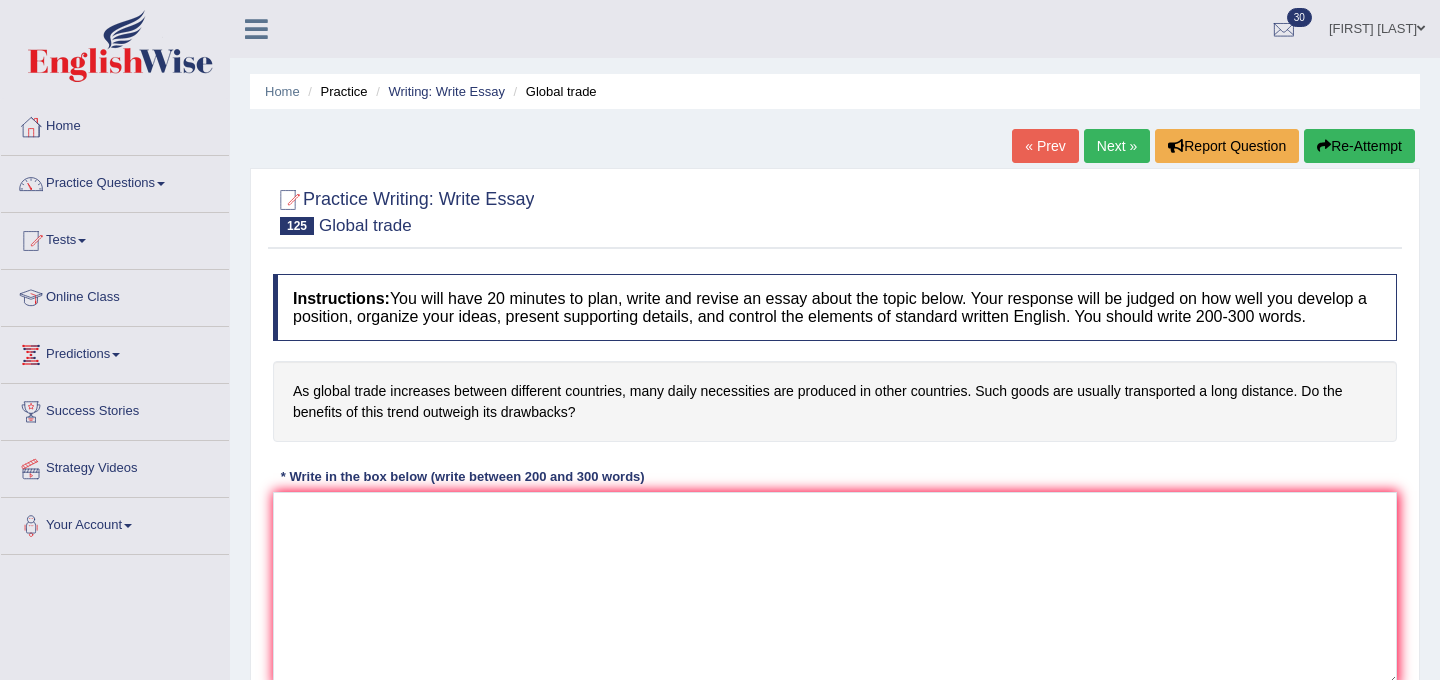 scroll, scrollTop: 0, scrollLeft: 0, axis: both 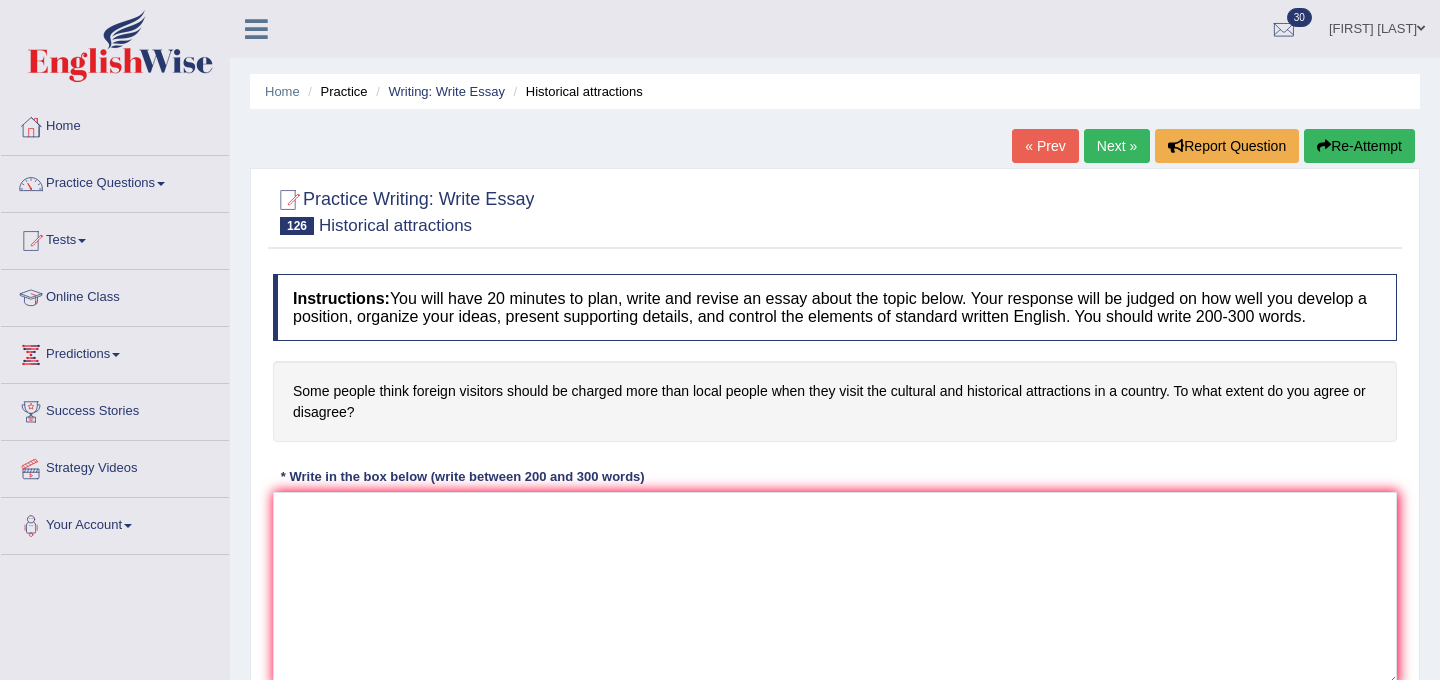 click on "Next »" at bounding box center [1117, 146] 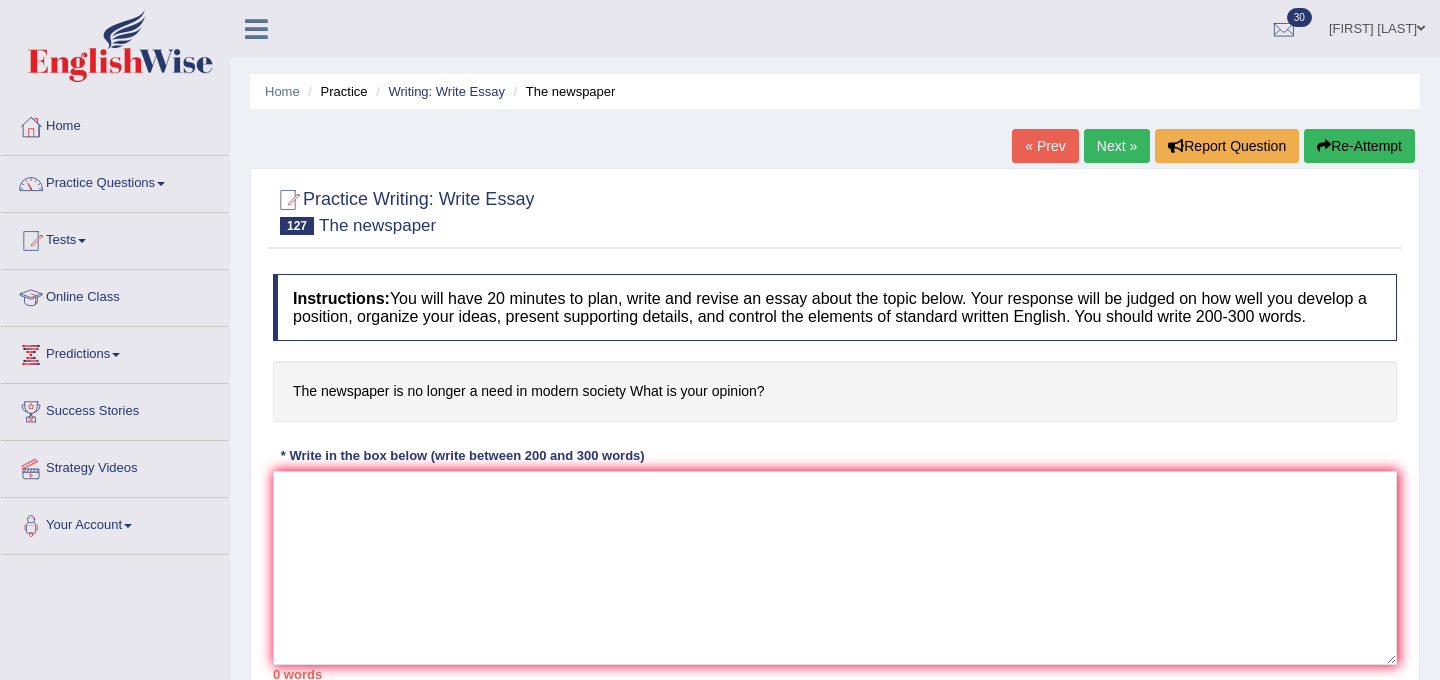 scroll, scrollTop: 0, scrollLeft: 0, axis: both 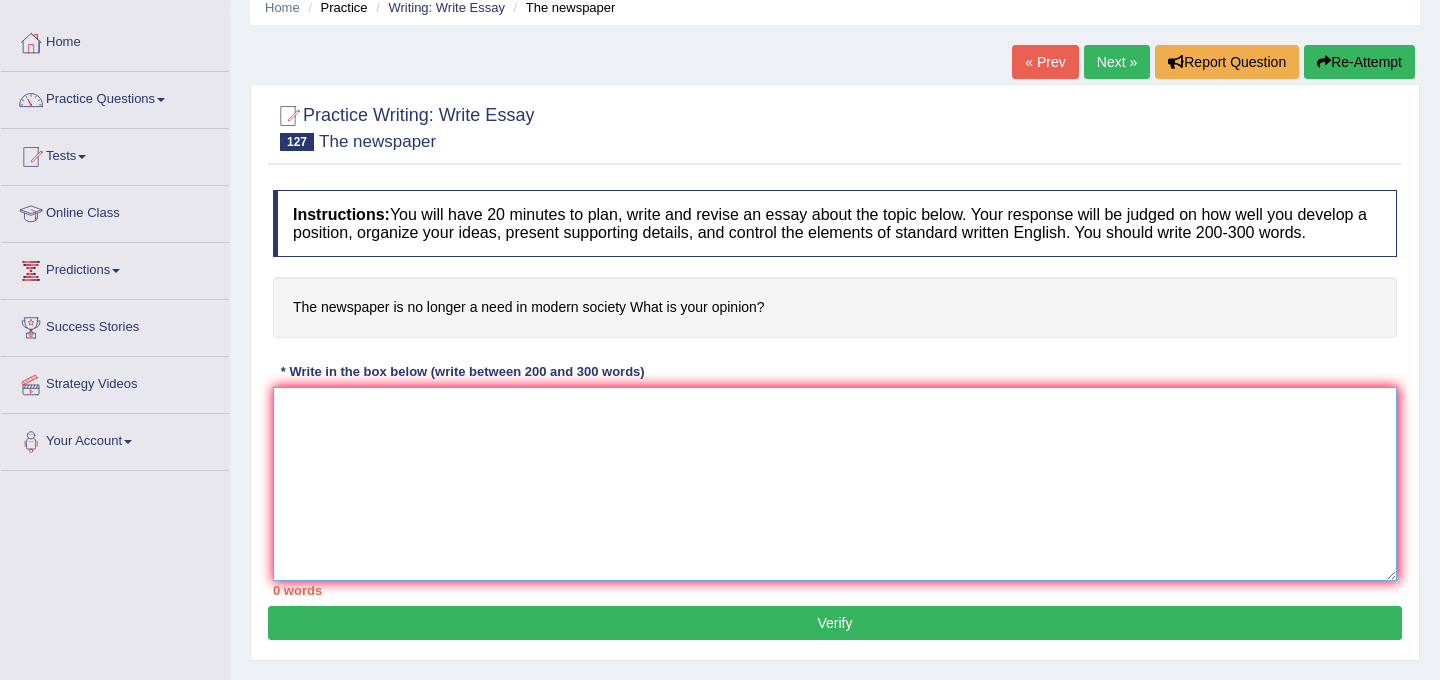 click at bounding box center (835, 484) 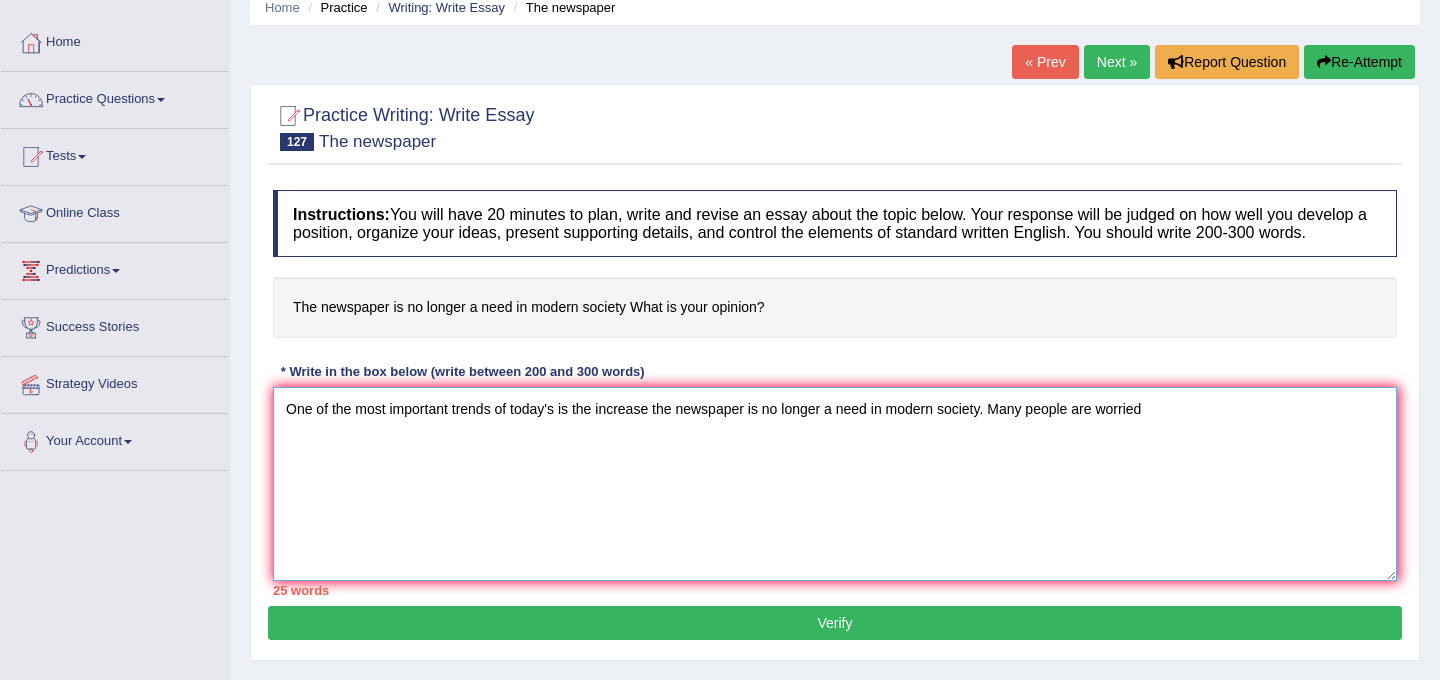 type on "One of the most important trends of today's is the increase the newspaper is no longer a need in modern society. Many people are worried" 